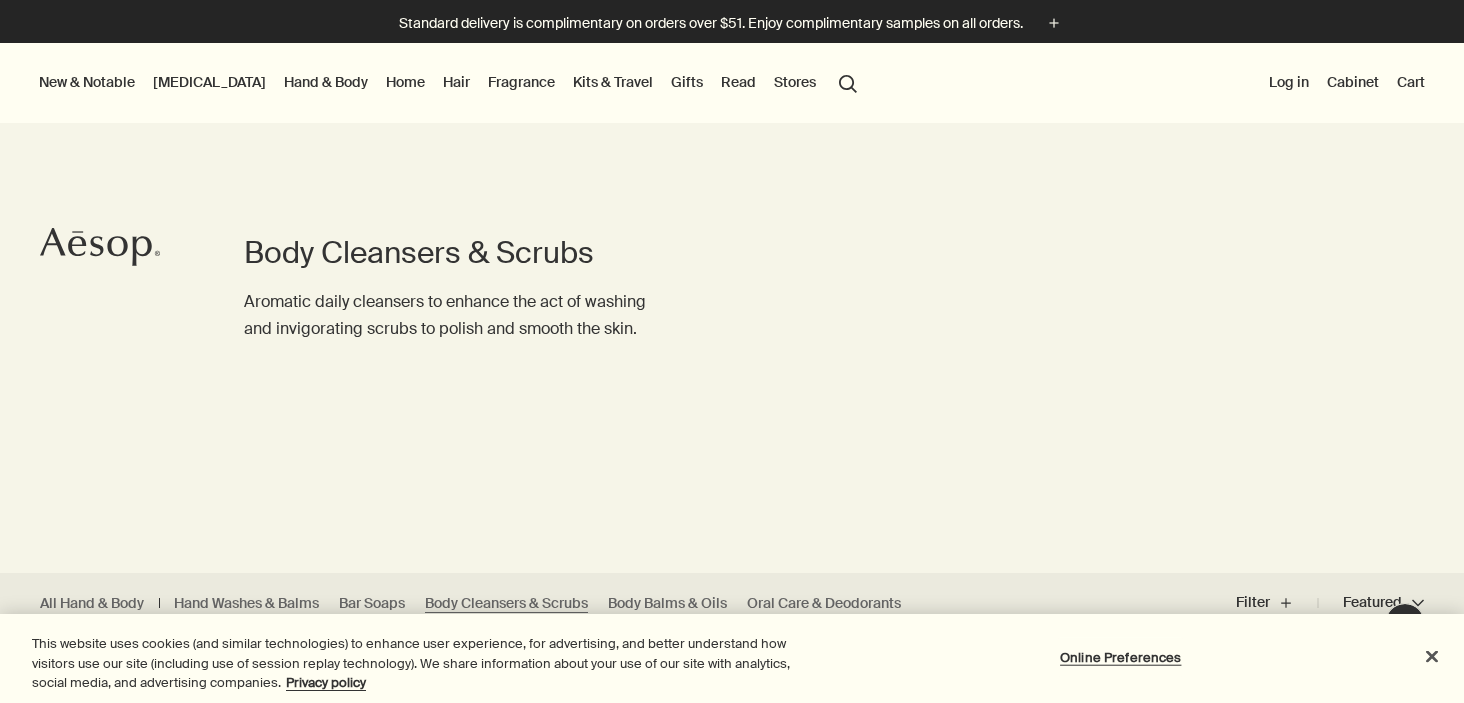 scroll, scrollTop: 0, scrollLeft: 0, axis: both 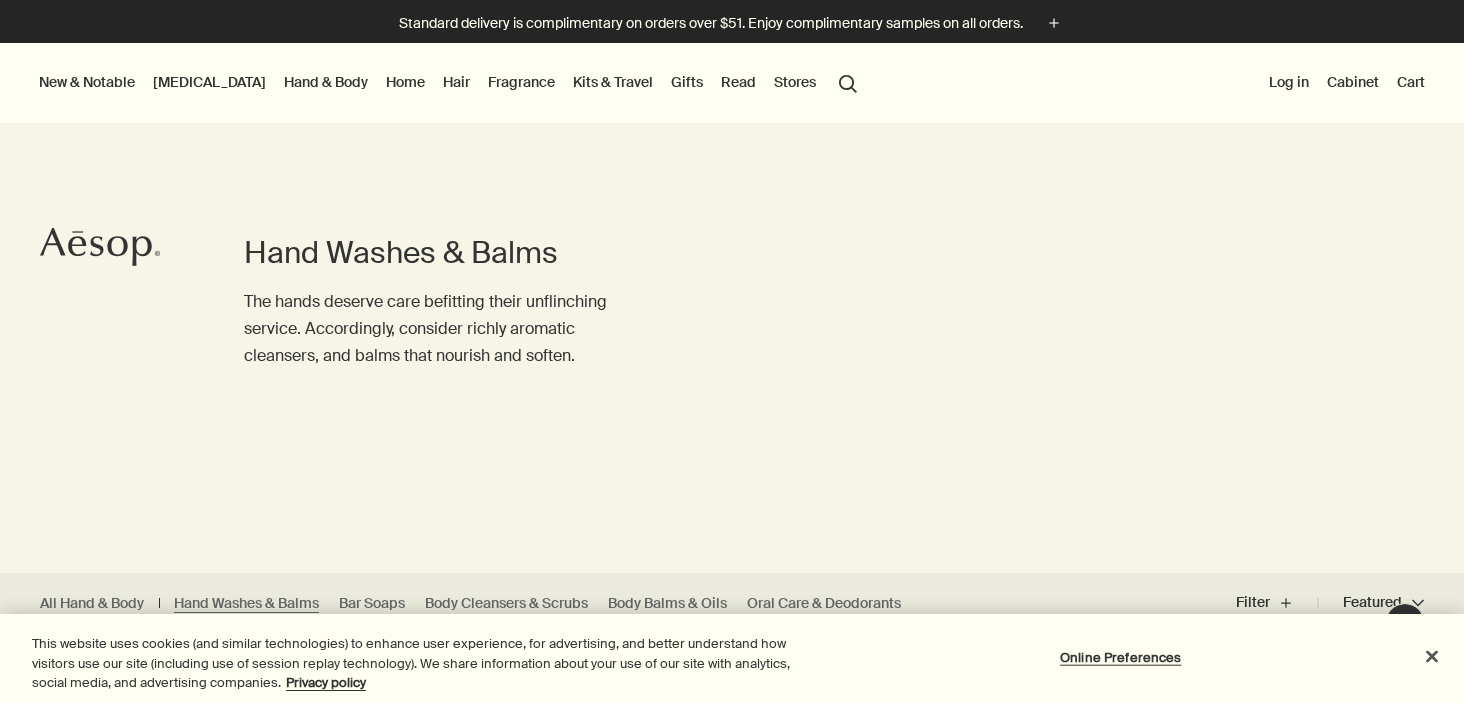 click on "New & Notable" at bounding box center (87, 82) 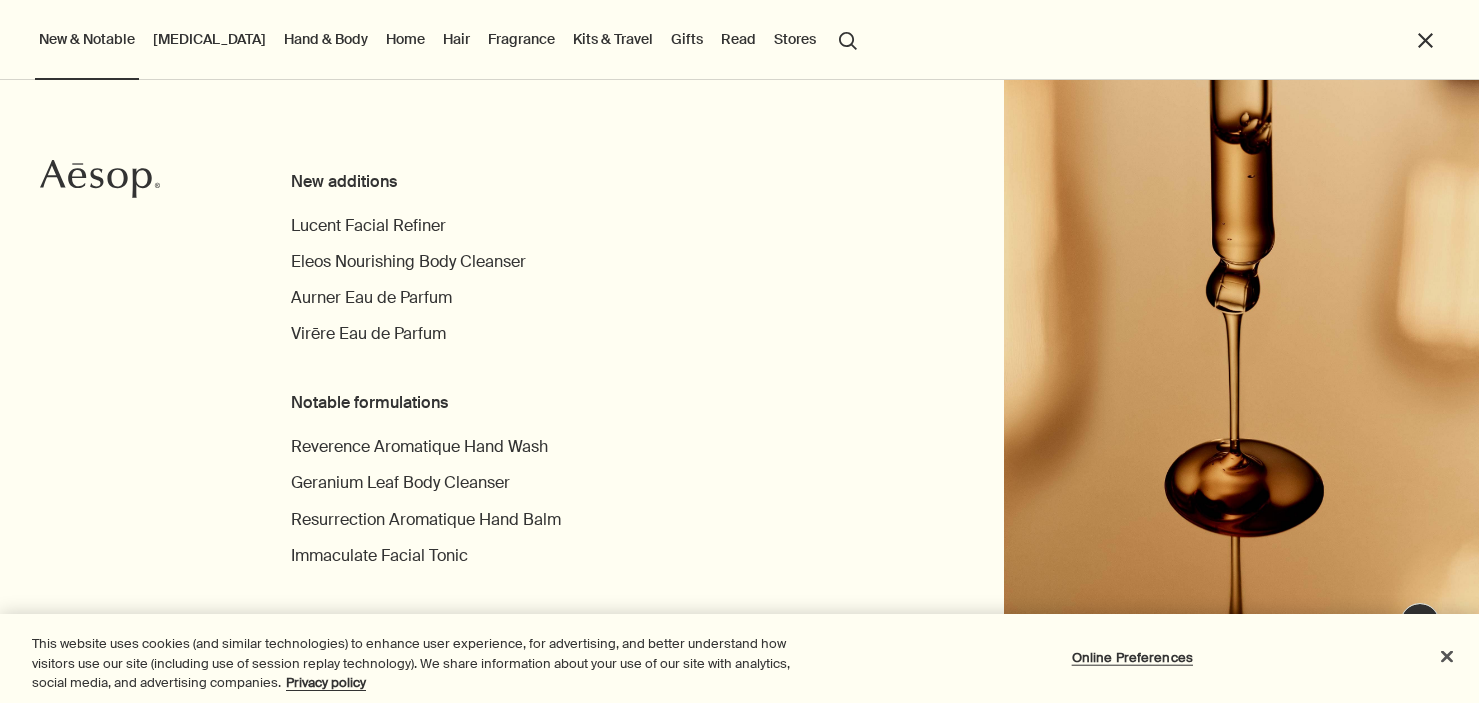 click on "Hand & Body" at bounding box center [326, 39] 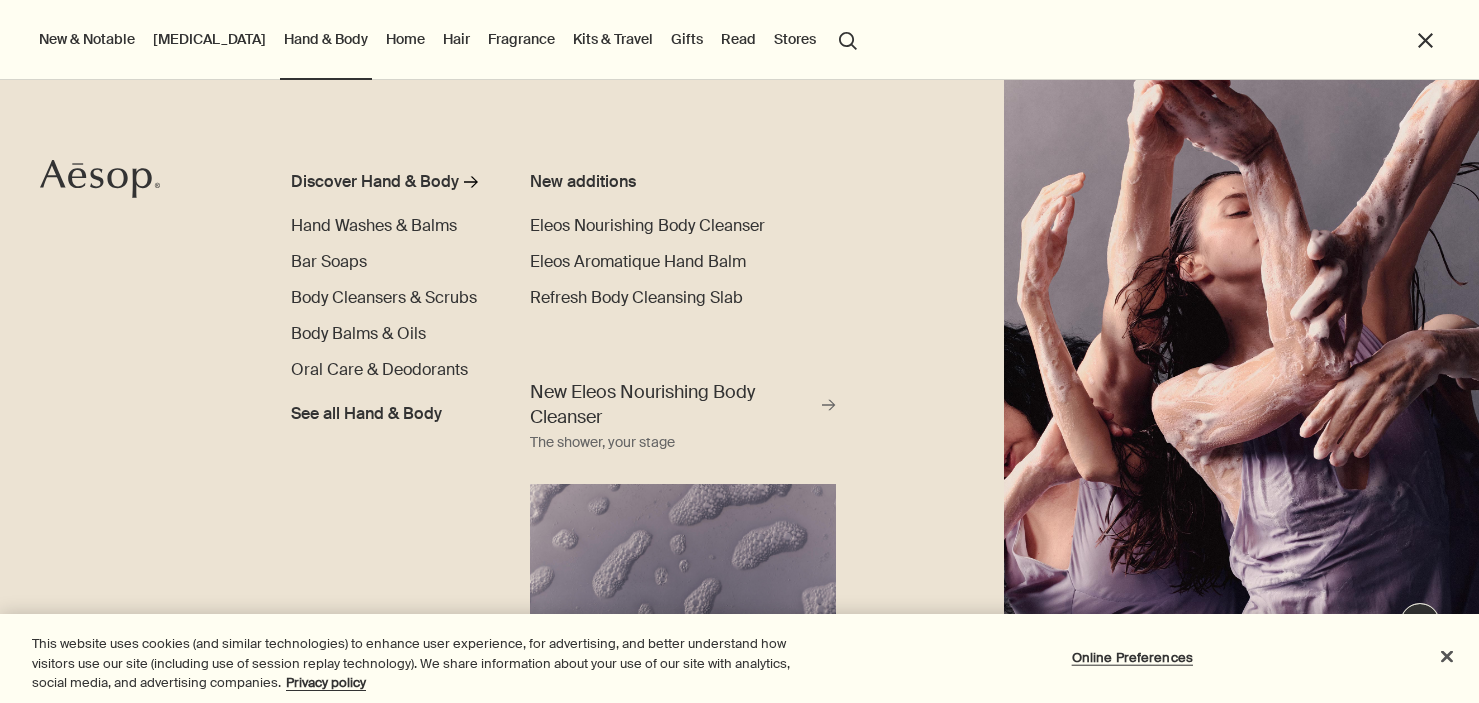 scroll, scrollTop: 0, scrollLeft: 0, axis: both 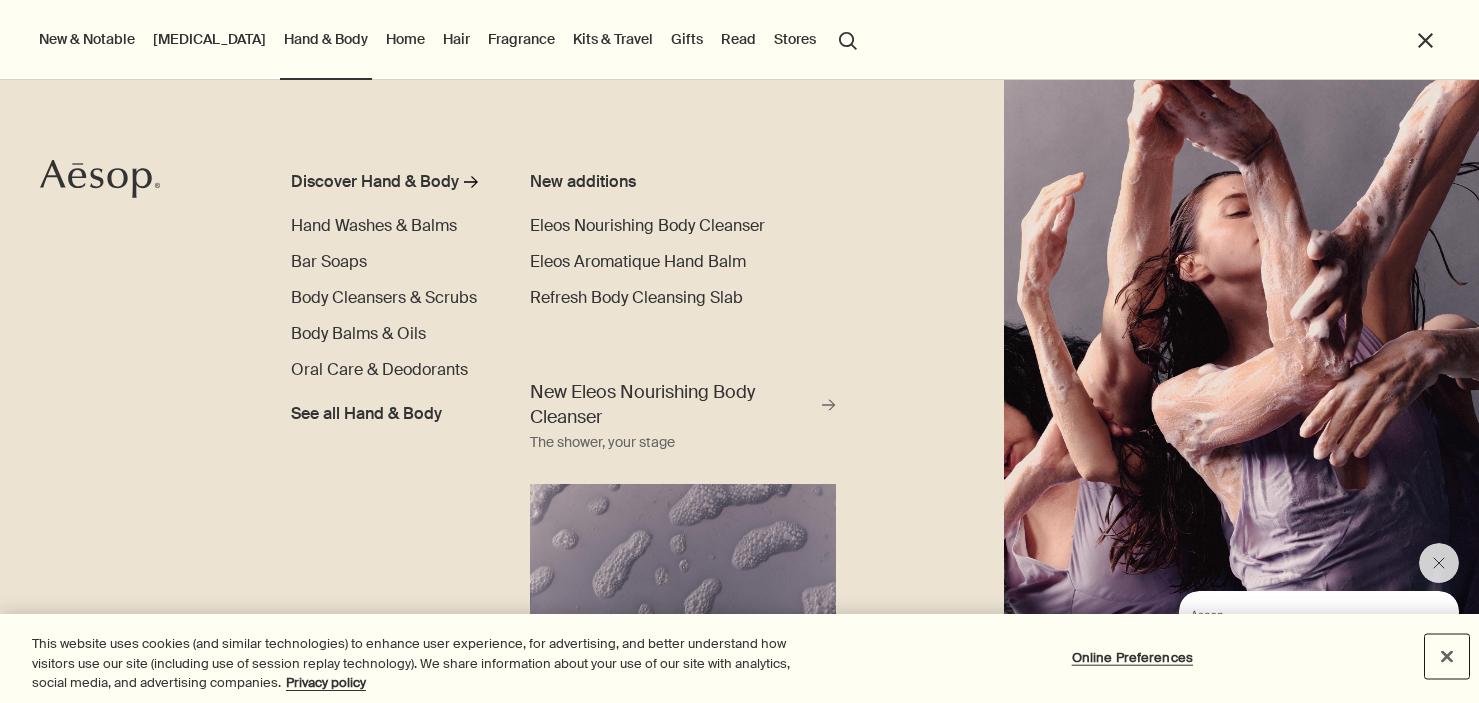 click at bounding box center [1447, 656] 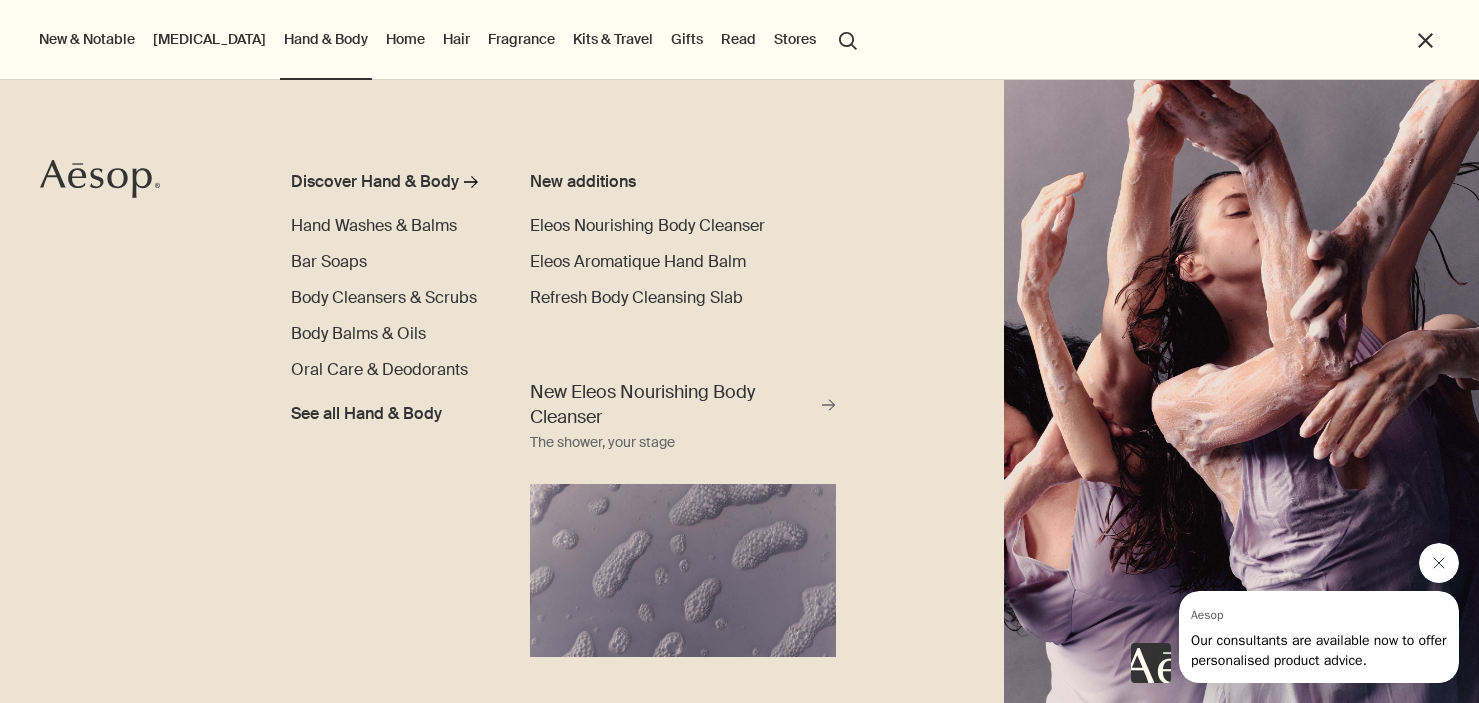 click 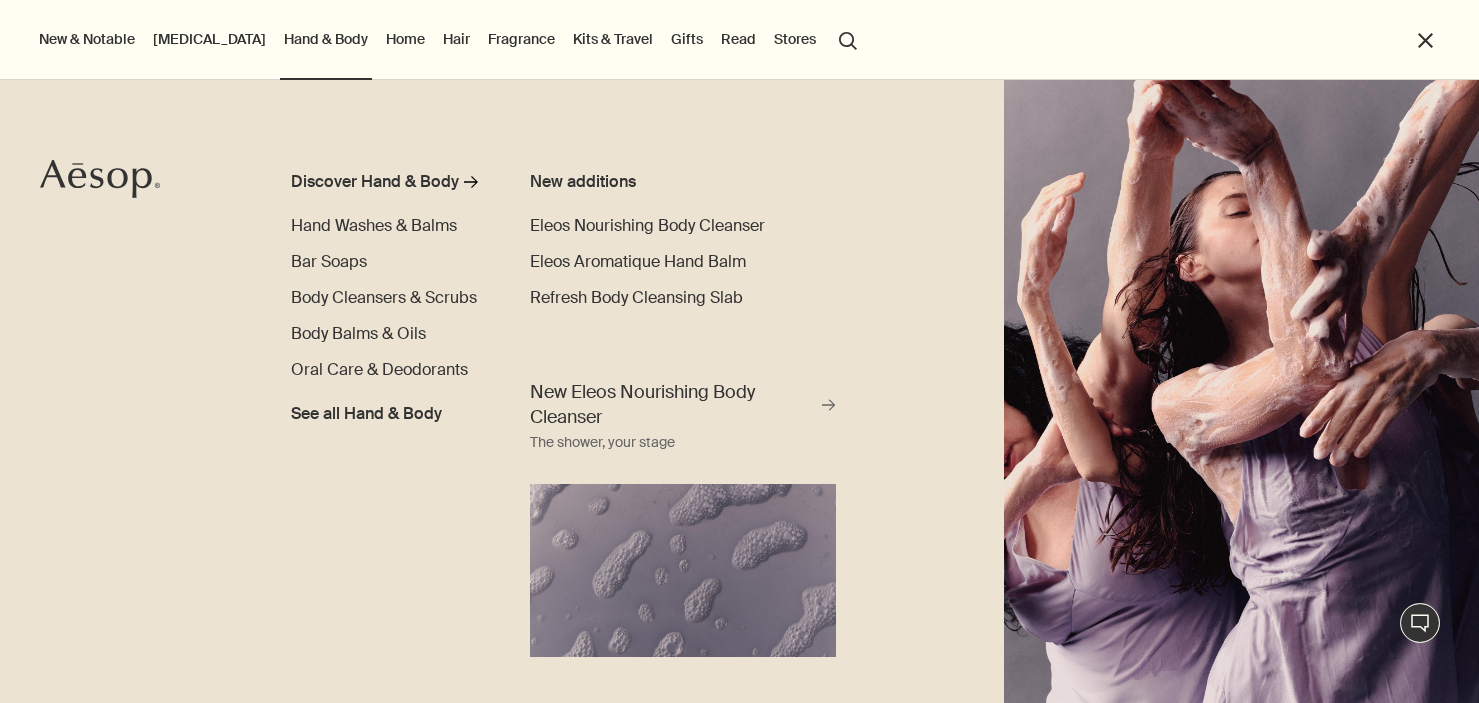click on "Read" at bounding box center [738, 39] 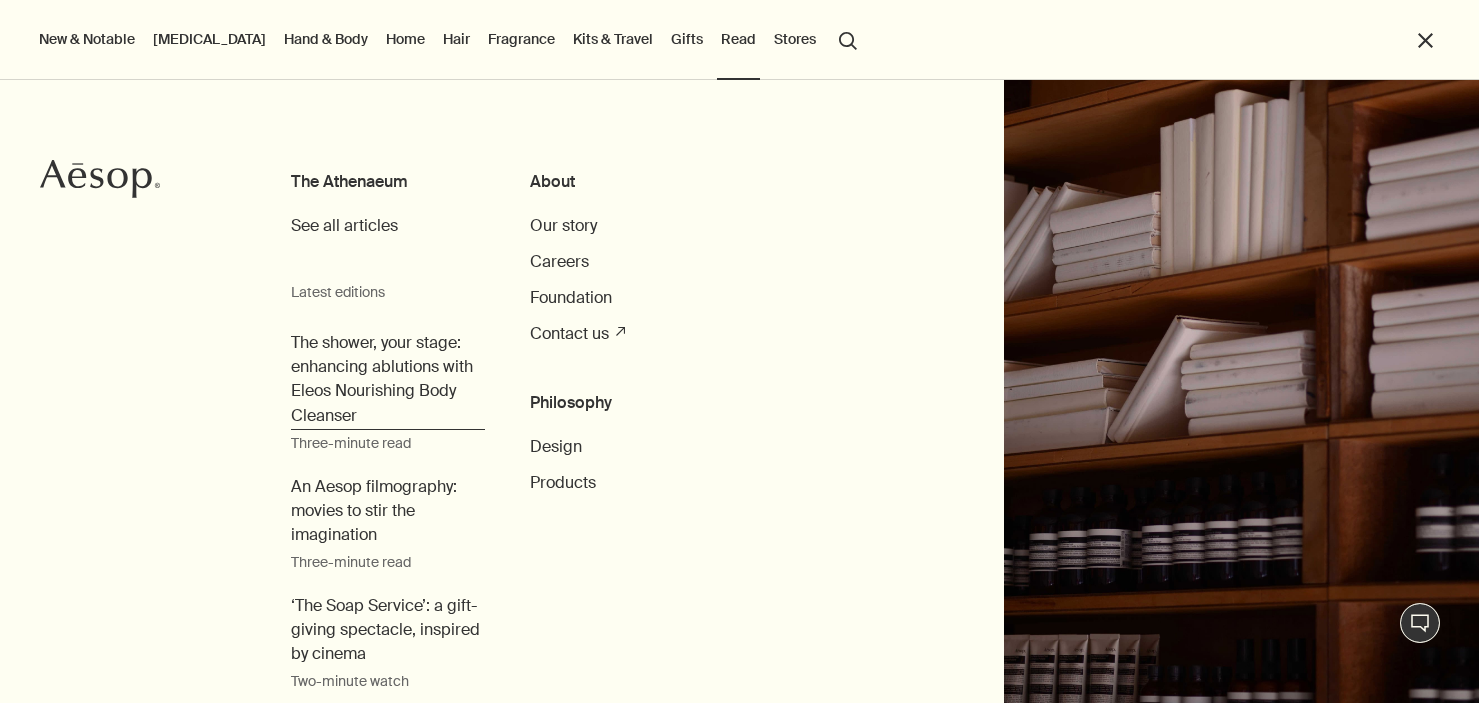 click on "The shower, your stage: enhancing ablutions with Eleos Nourishing Body Cleanser" at bounding box center [388, 379] 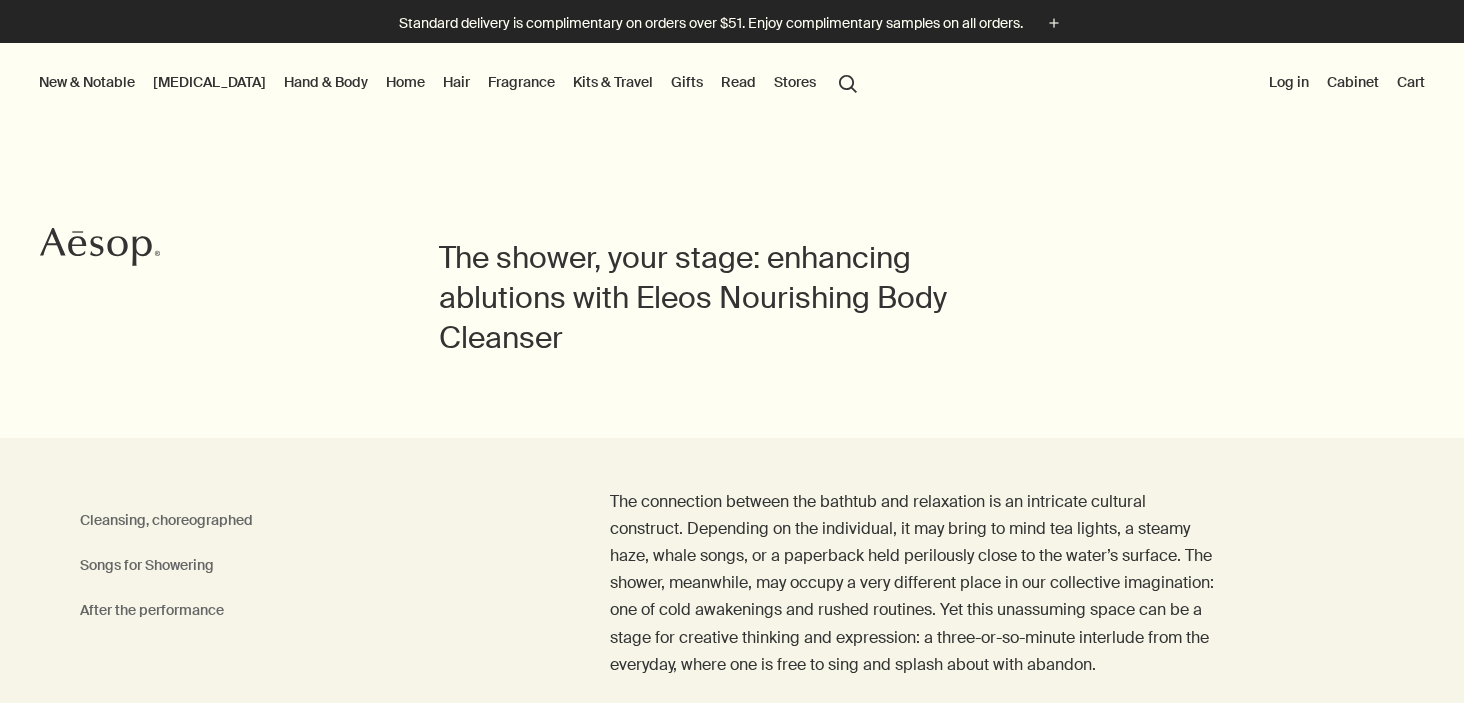 scroll, scrollTop: 0, scrollLeft: 0, axis: both 